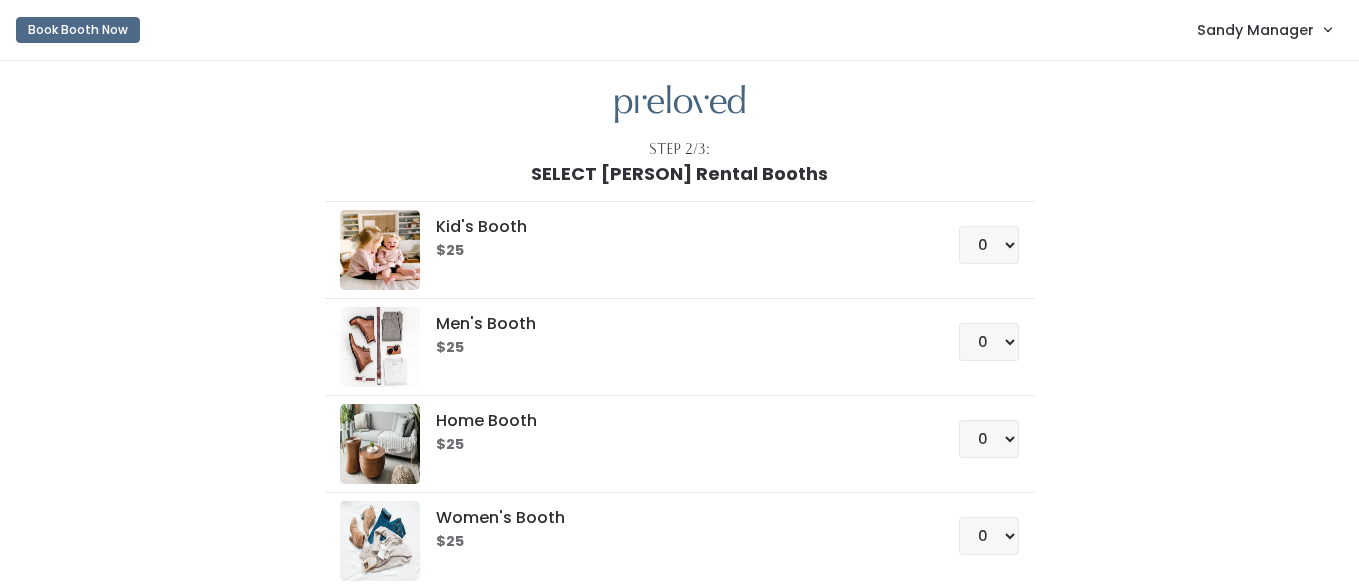 scroll, scrollTop: 0, scrollLeft: 0, axis: both 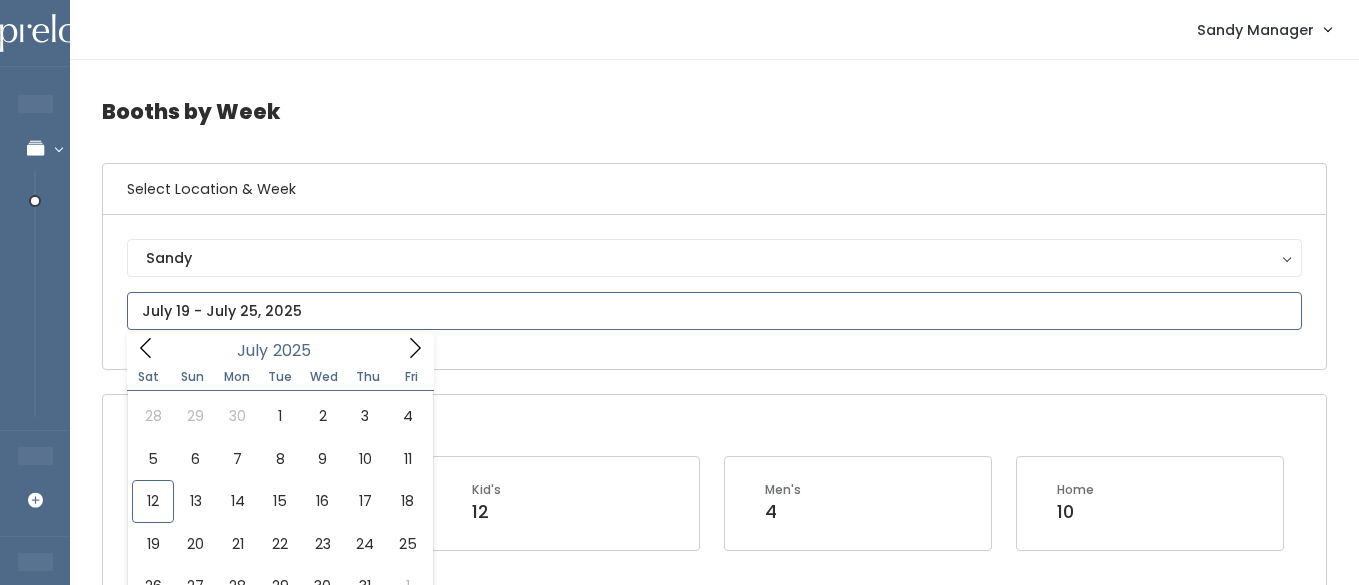 click at bounding box center (714, 311) 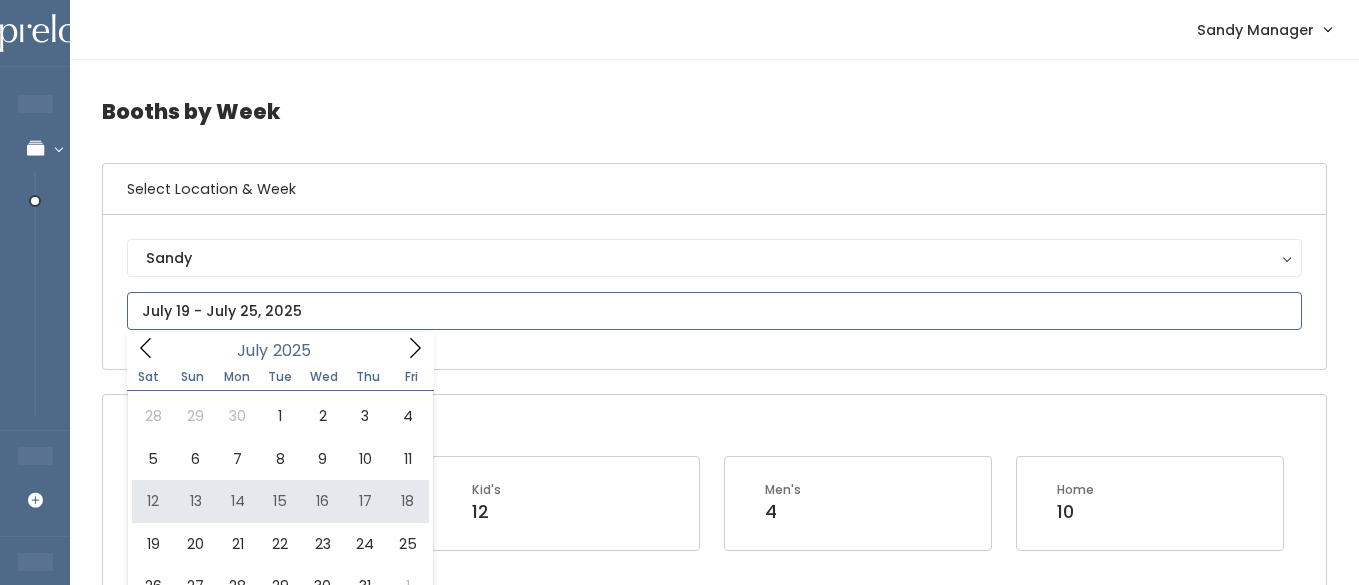 type on "[MONTH] [NUMBER] to [MONTH] [NUMBER]" 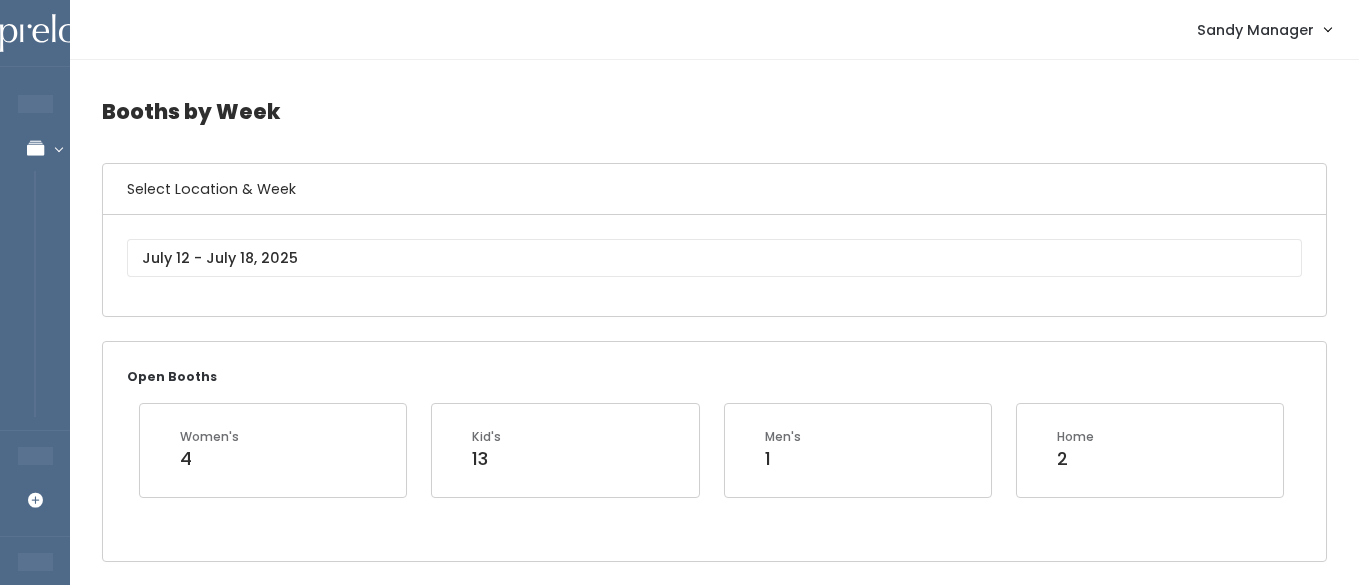 scroll, scrollTop: 204, scrollLeft: 0, axis: vertical 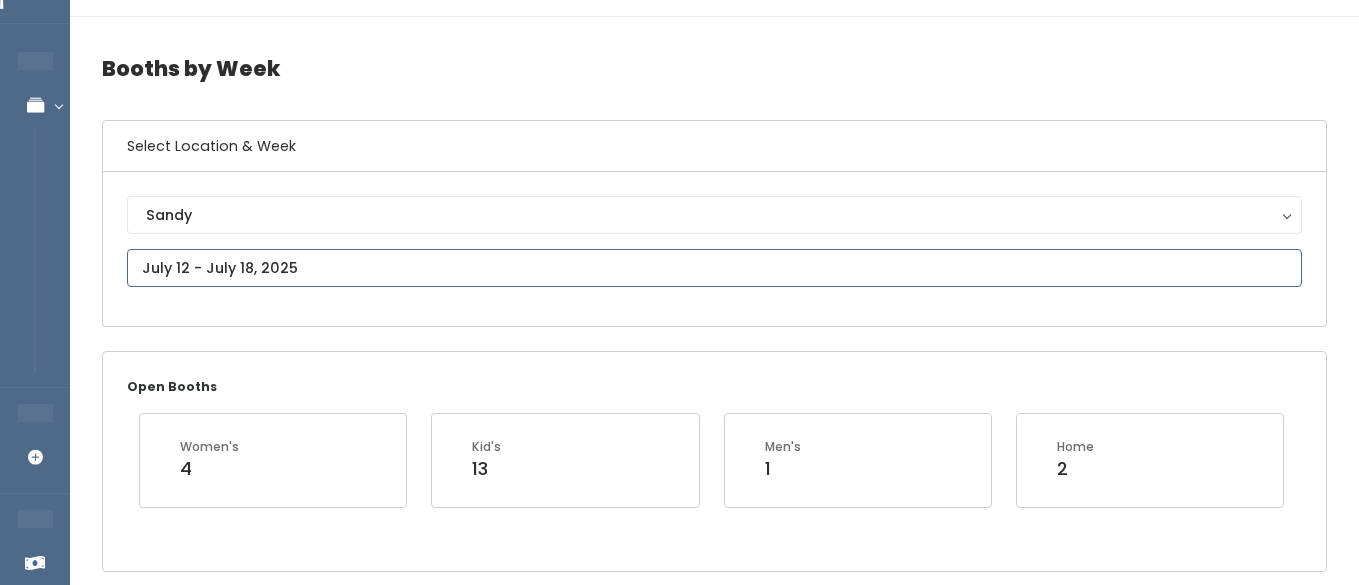 click at bounding box center (714, 268) 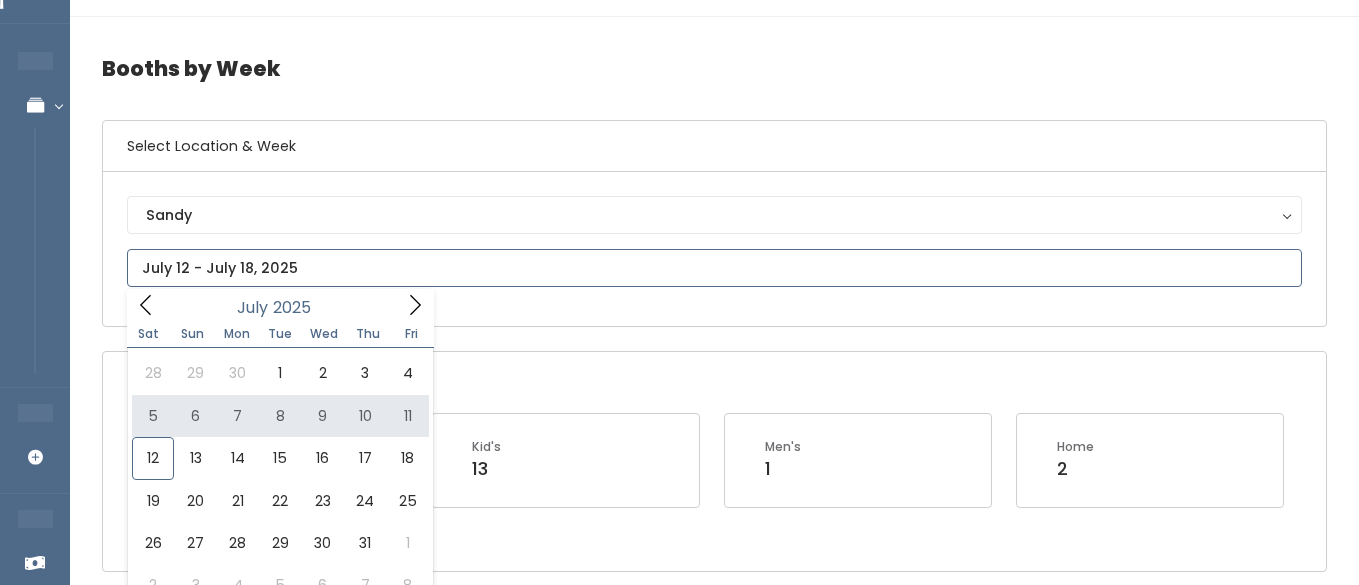 type on "July 5 to July 11" 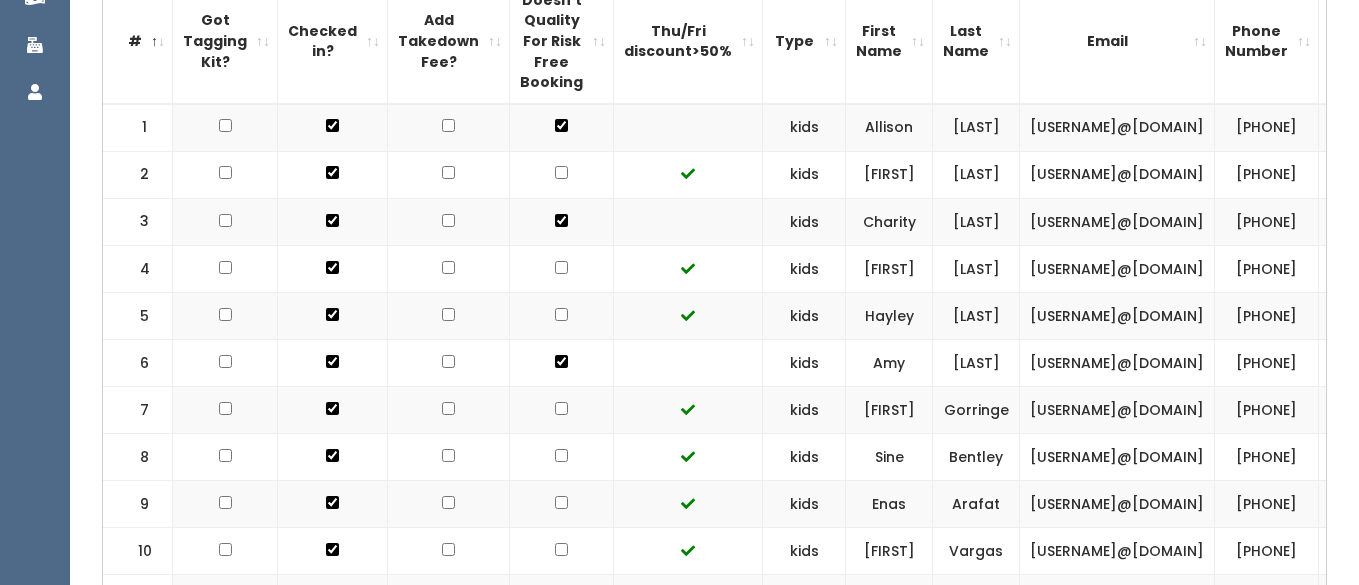 scroll, scrollTop: 608, scrollLeft: 0, axis: vertical 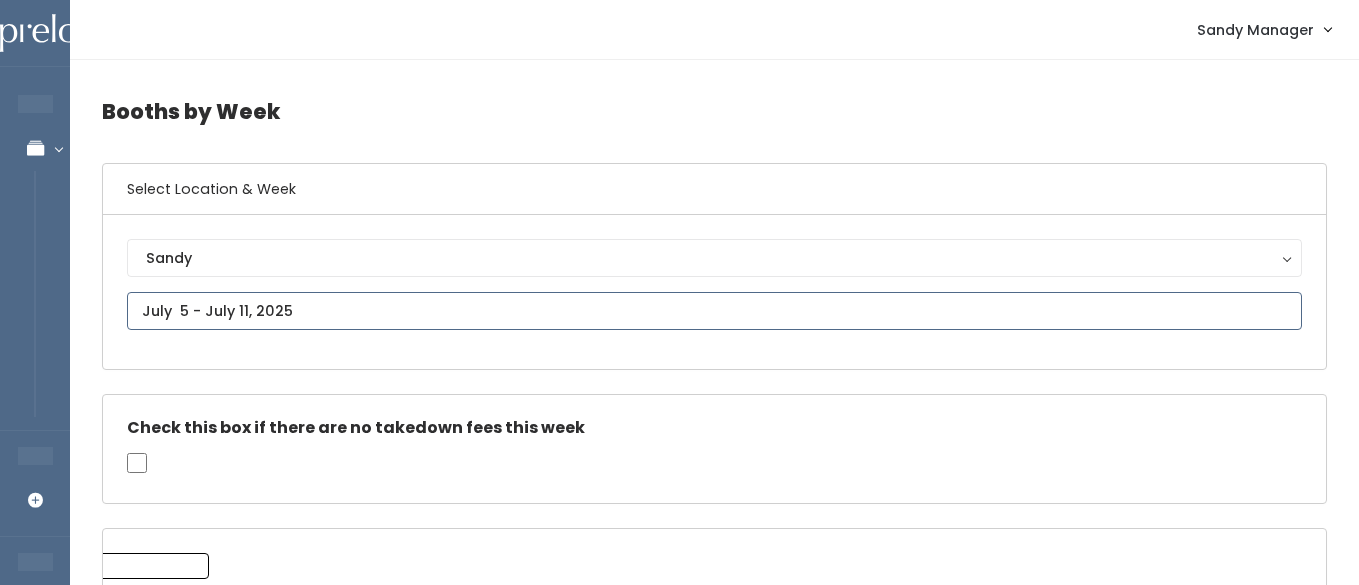 click on "EMPLOYEES
Manage Bookings
Booths by Week
All Bookings
Bookings with Booths
Booth Discounts
Seller Check-in
STORE MANAGER
Add Booking
FRANCHISE OWNER
Venmo Payouts
Booth Sales
Customers" at bounding box center (679, 2124) 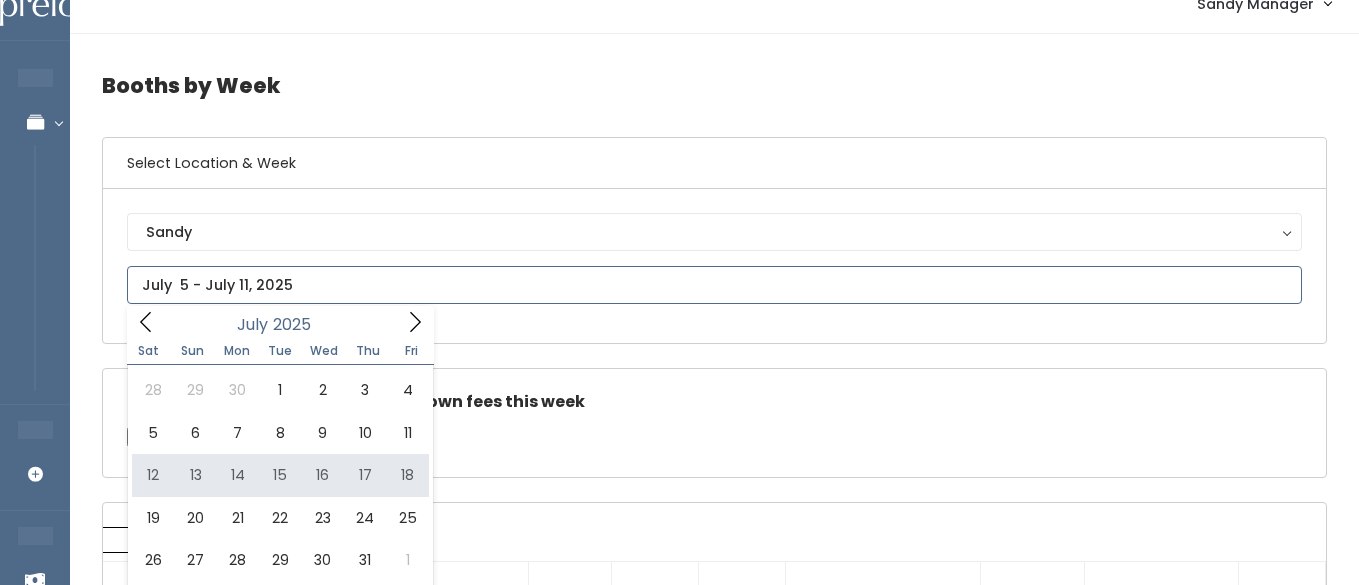 scroll, scrollTop: 30, scrollLeft: 0, axis: vertical 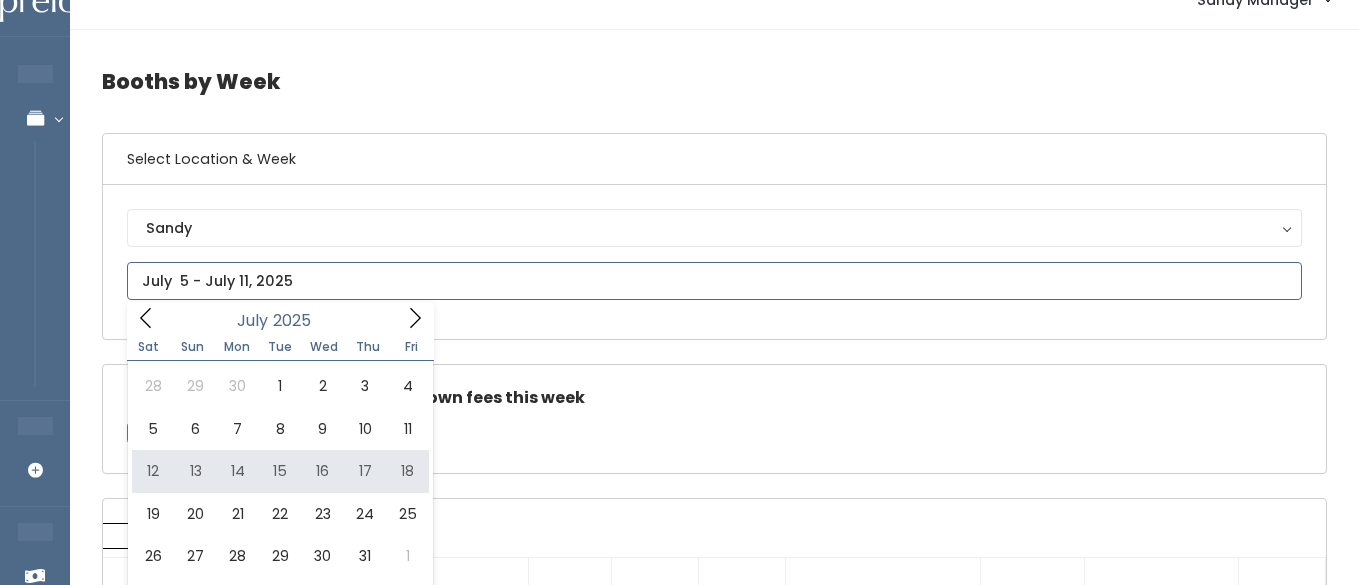 type on "July 12 to July 18" 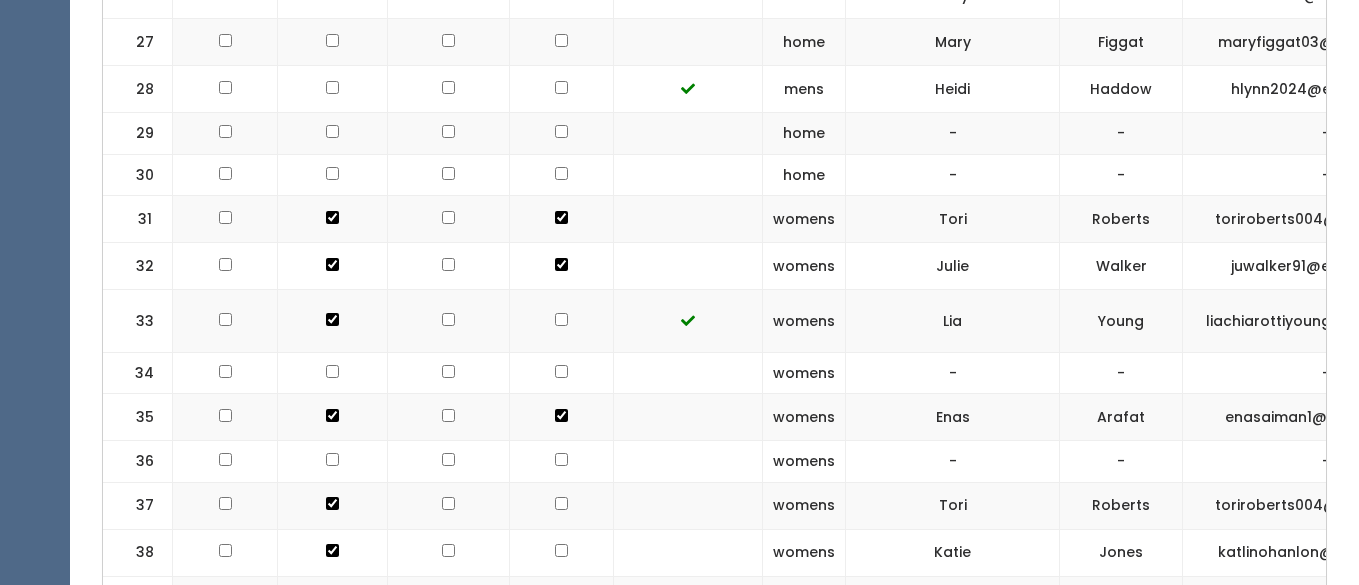 scroll, scrollTop: 2639, scrollLeft: 0, axis: vertical 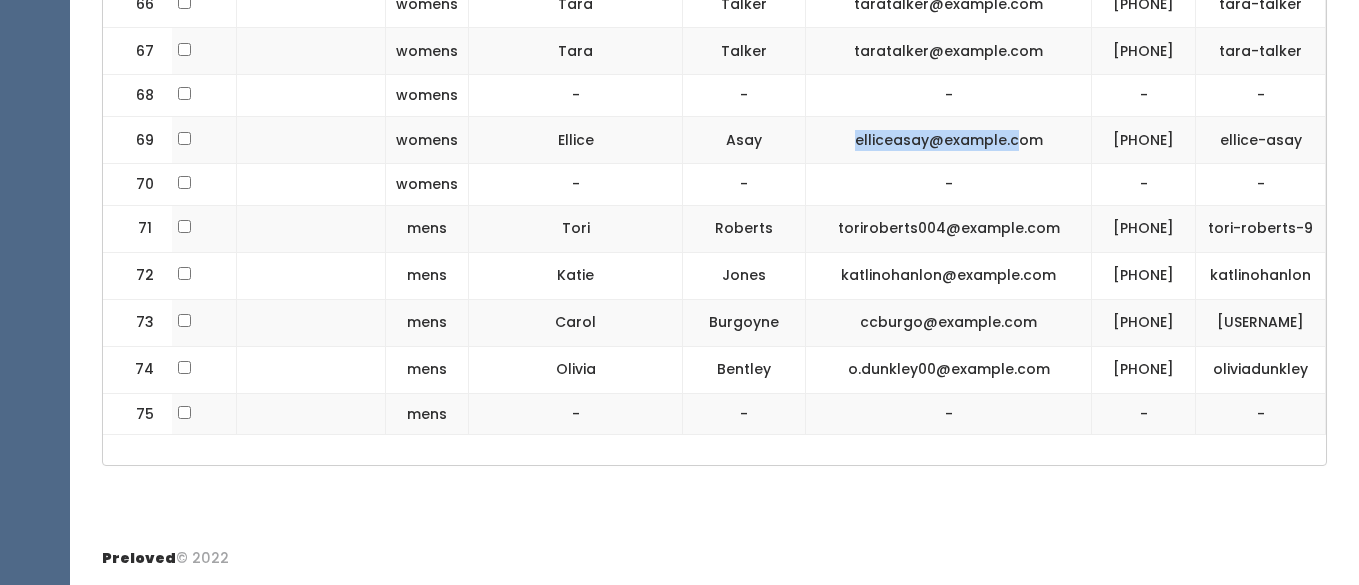 drag, startPoint x: 962, startPoint y: 272, endPoint x: 779, endPoint y: 266, distance: 183.09833 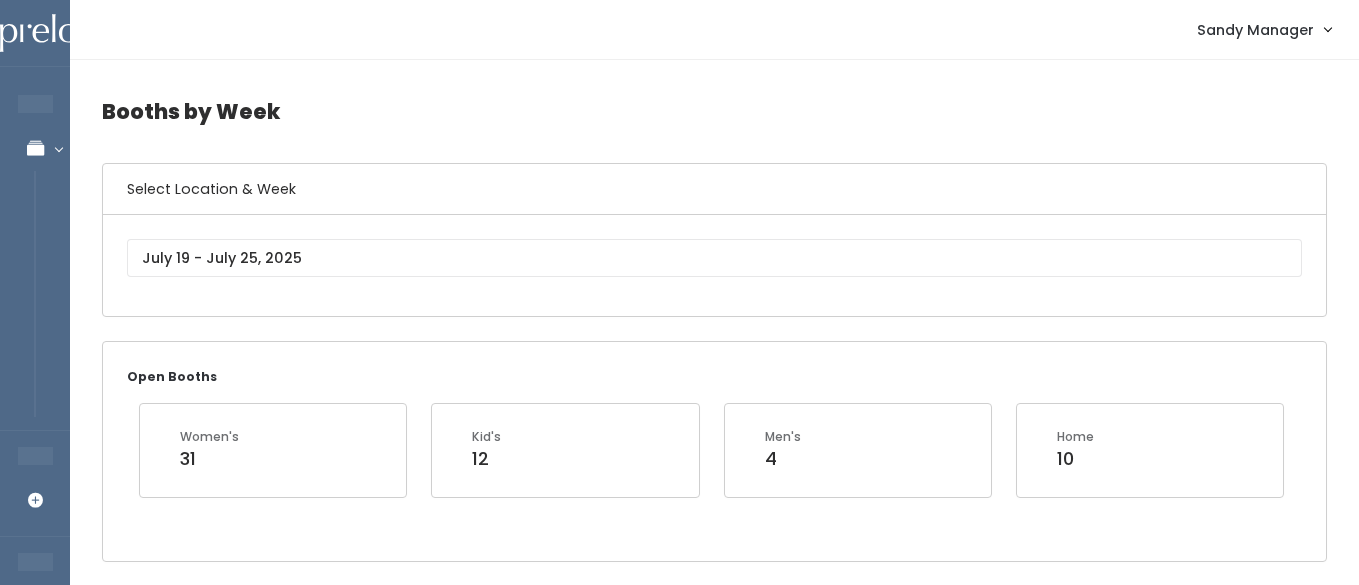 scroll, scrollTop: 0, scrollLeft: 0, axis: both 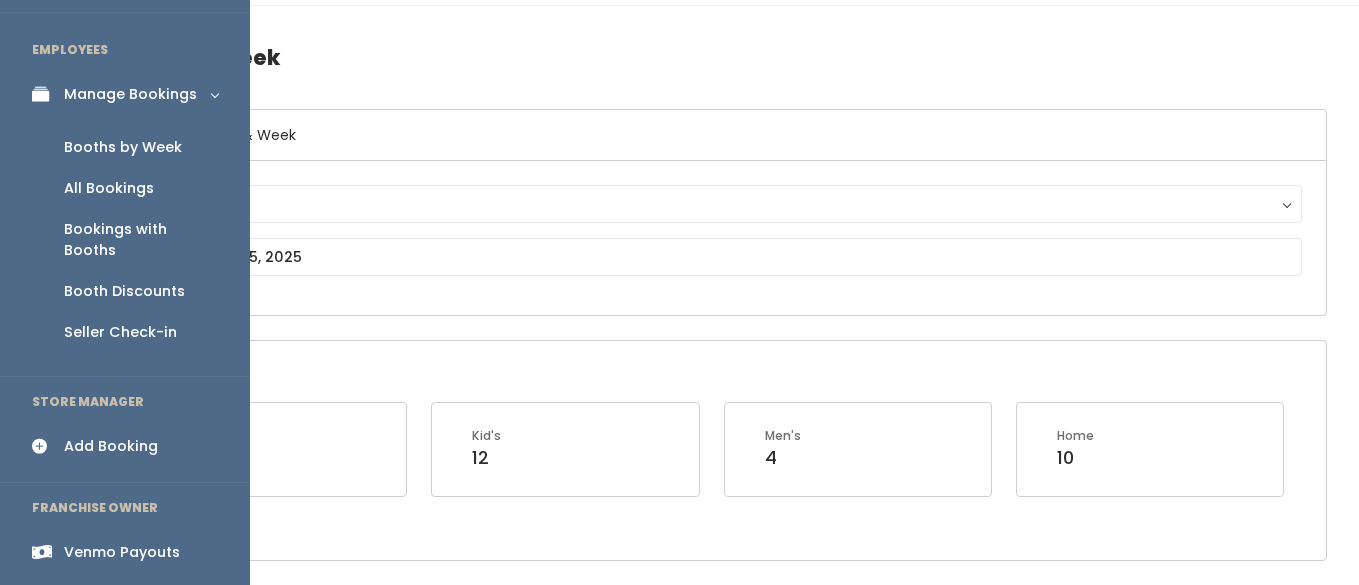 click on "Add Booking" at bounding box center [111, 446] 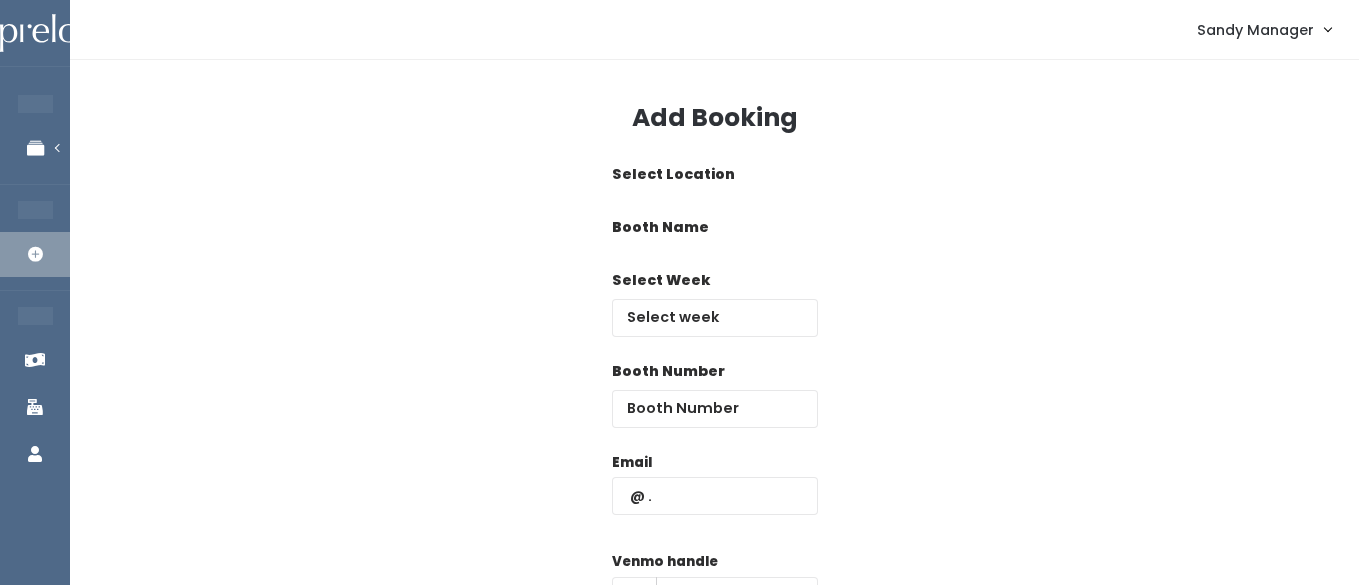 scroll, scrollTop: 0, scrollLeft: 0, axis: both 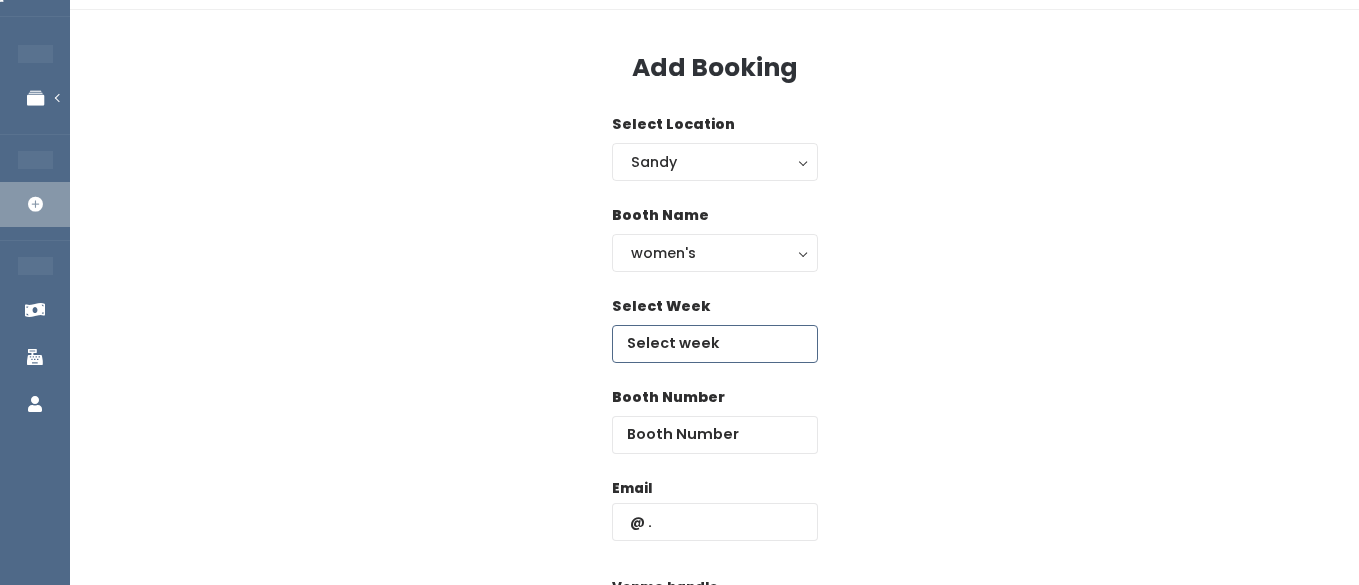 click at bounding box center [715, 344] 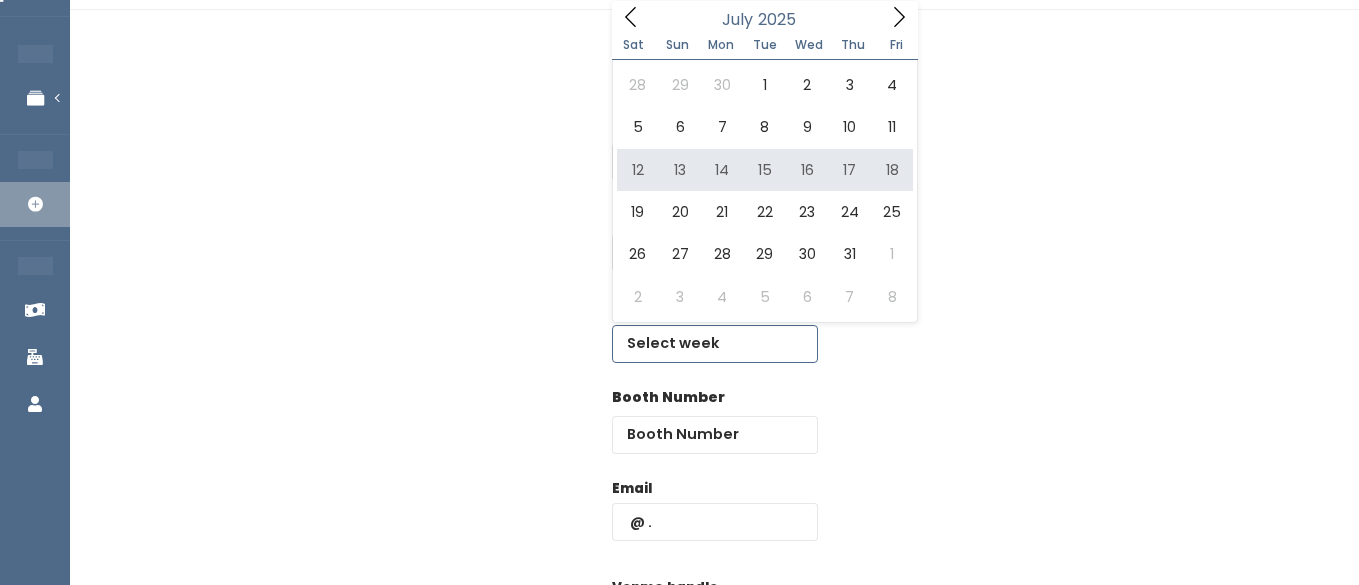 type on "[MONTH] [DAY] to [MONTH] [DAY]" 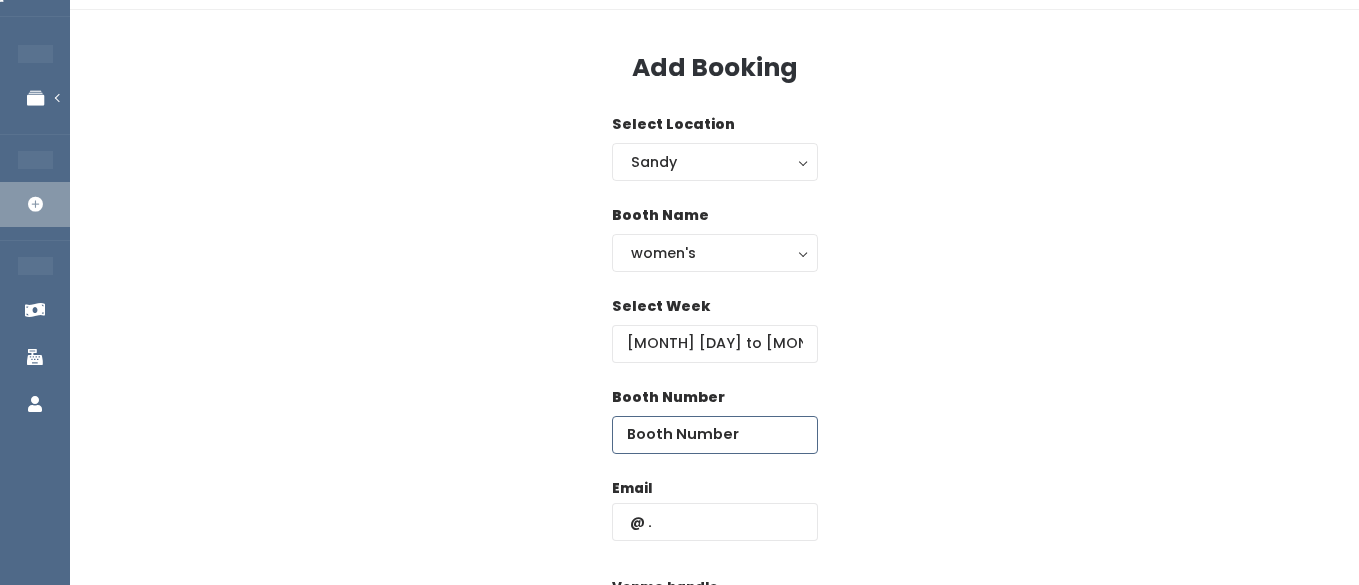click at bounding box center [715, 435] 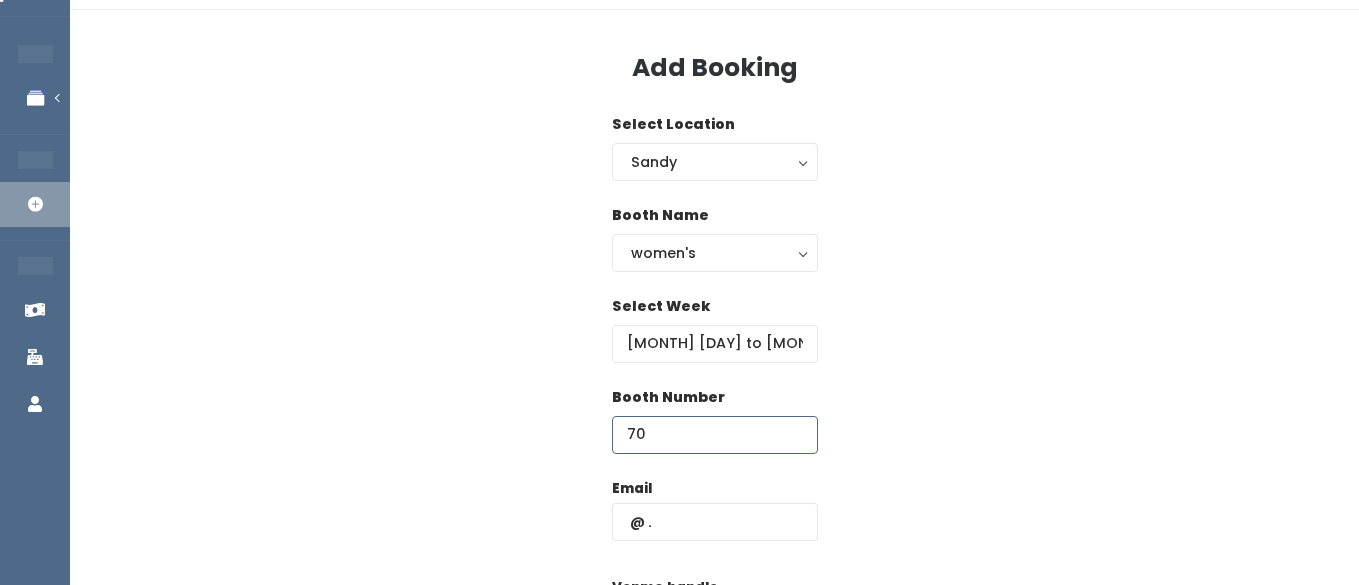 type on "70" 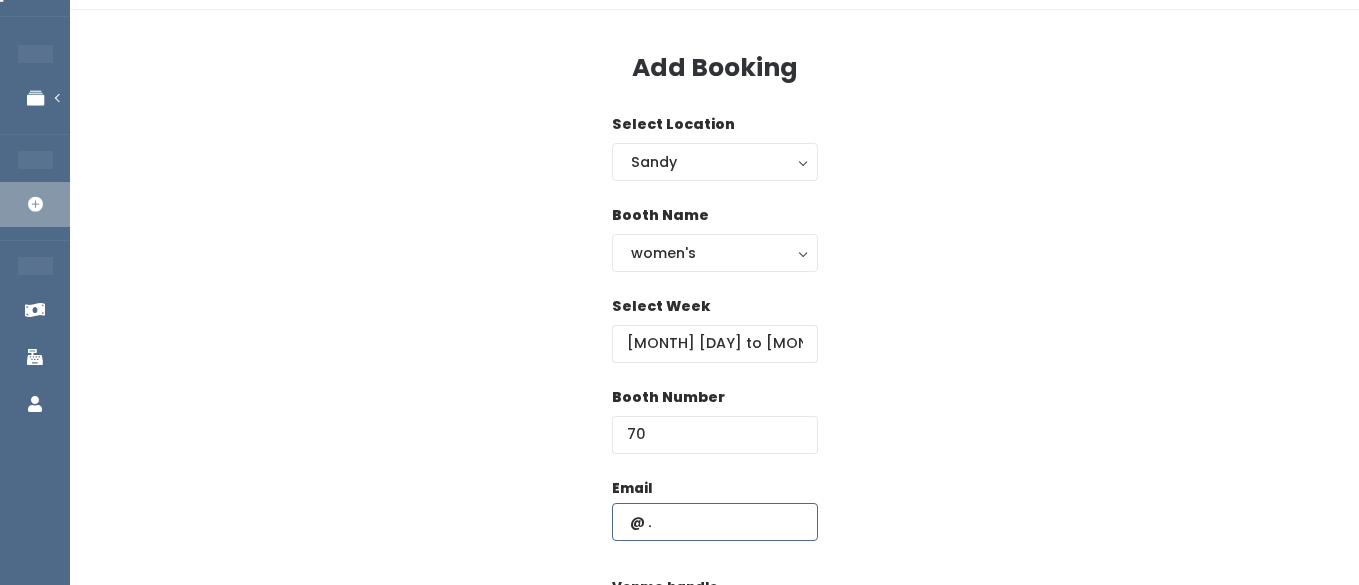 click at bounding box center (715, 522) 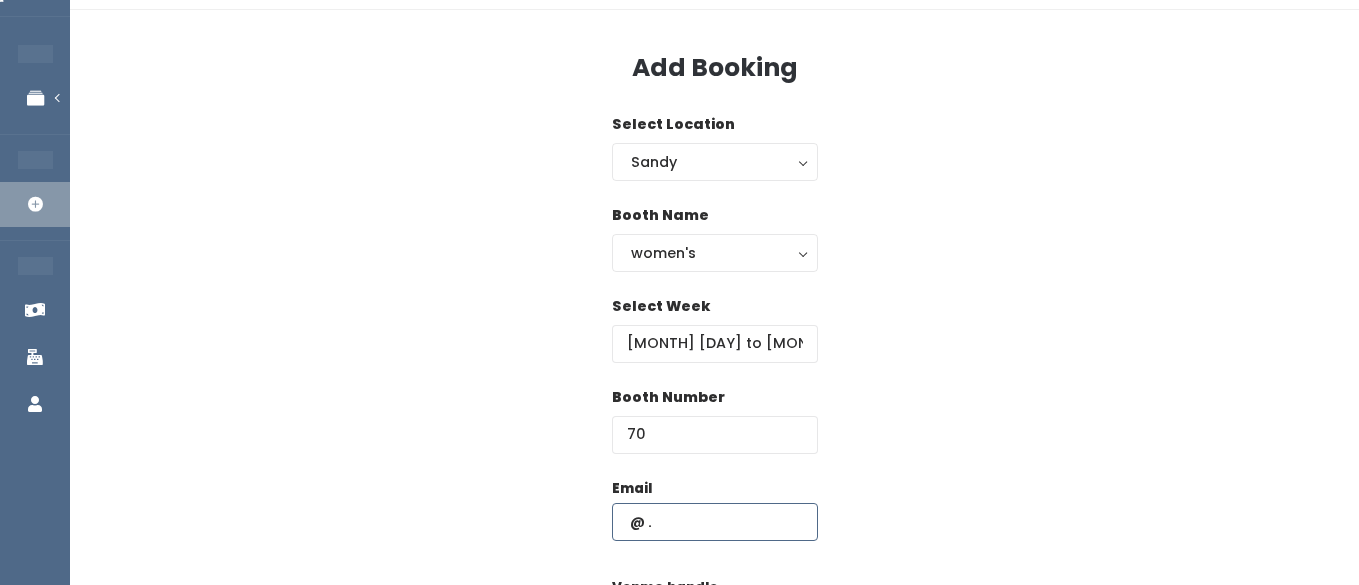 type on "v" 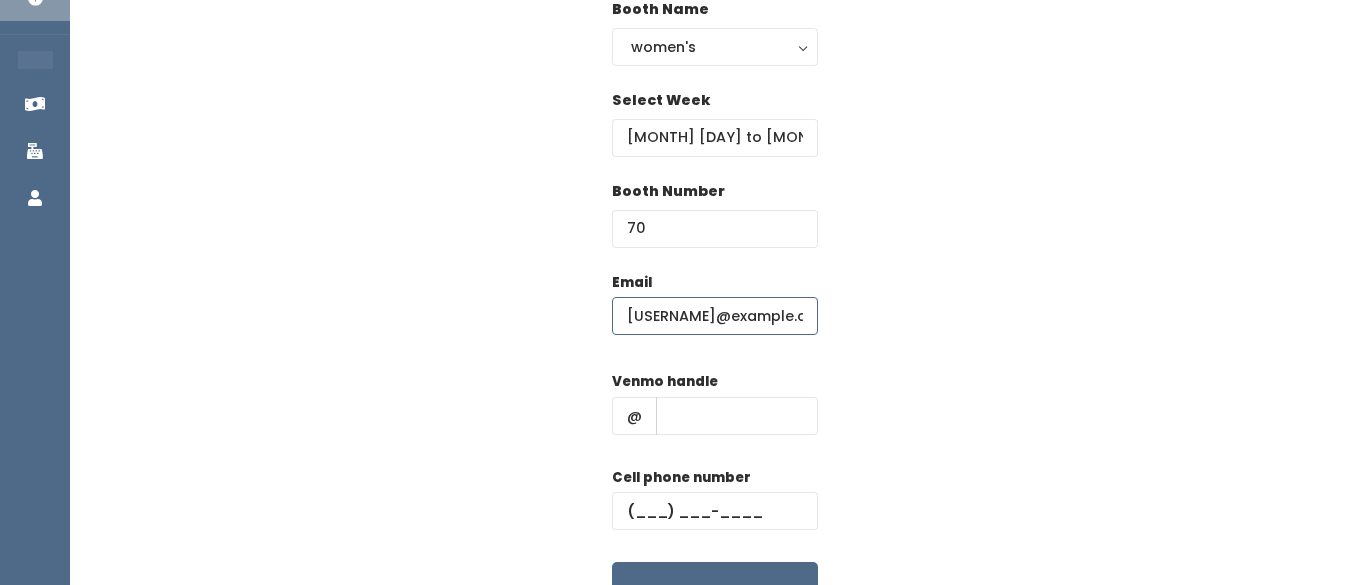 scroll, scrollTop: 305, scrollLeft: 0, axis: vertical 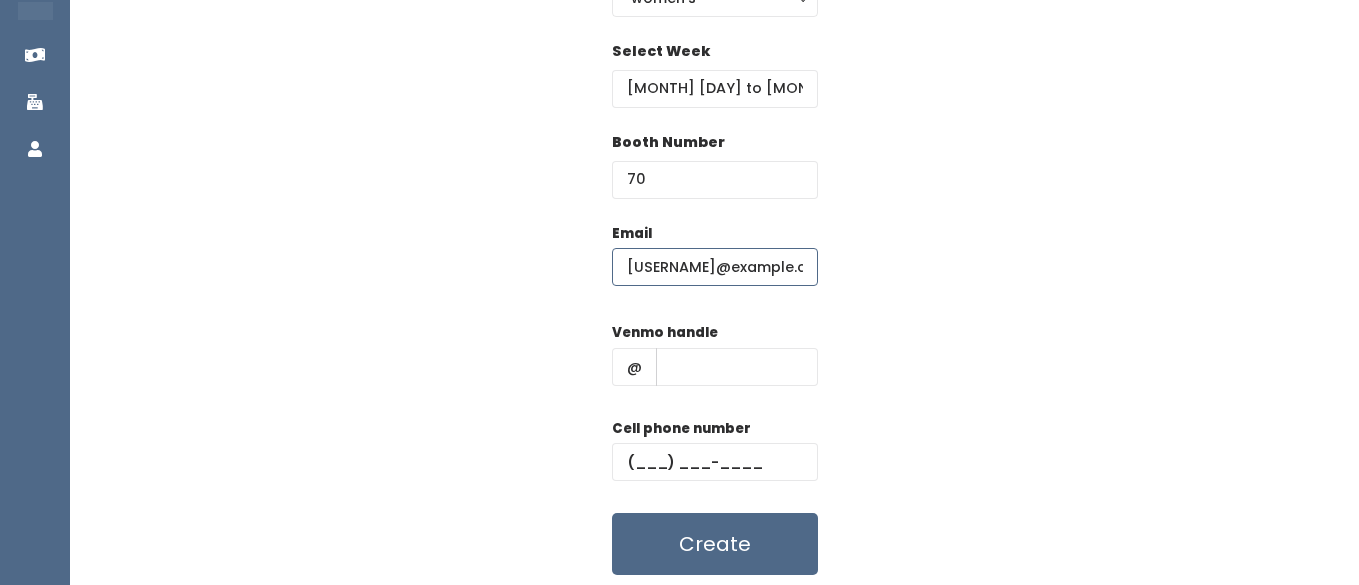 type on "[USERNAME]@example.com" 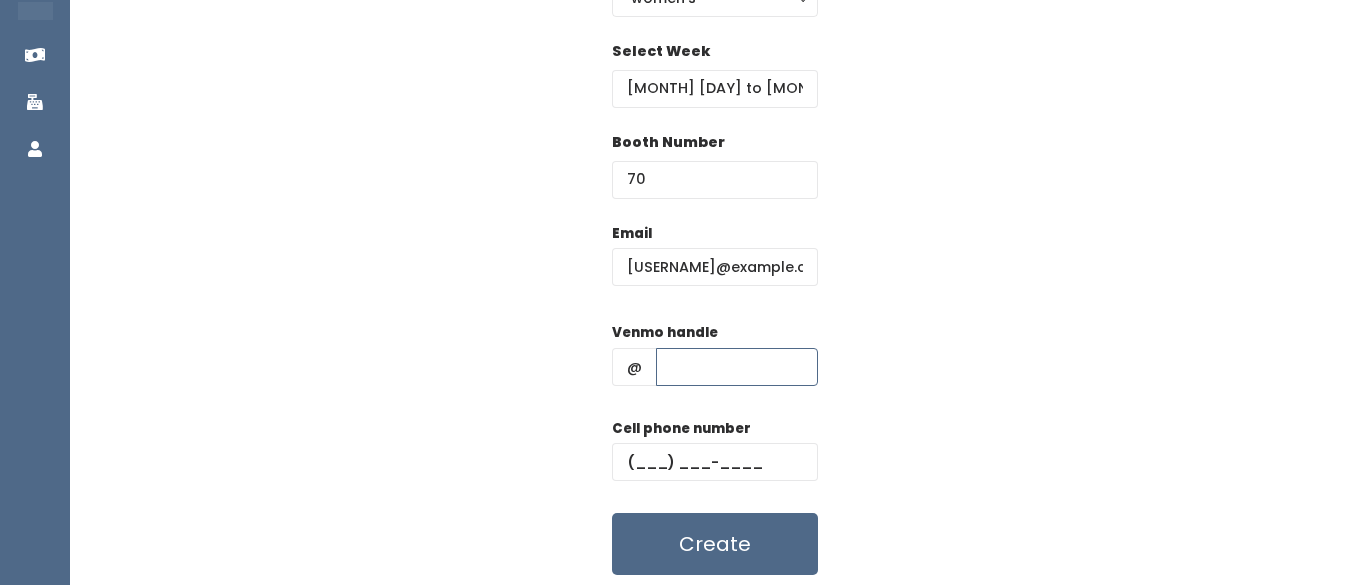 click at bounding box center [737, 367] 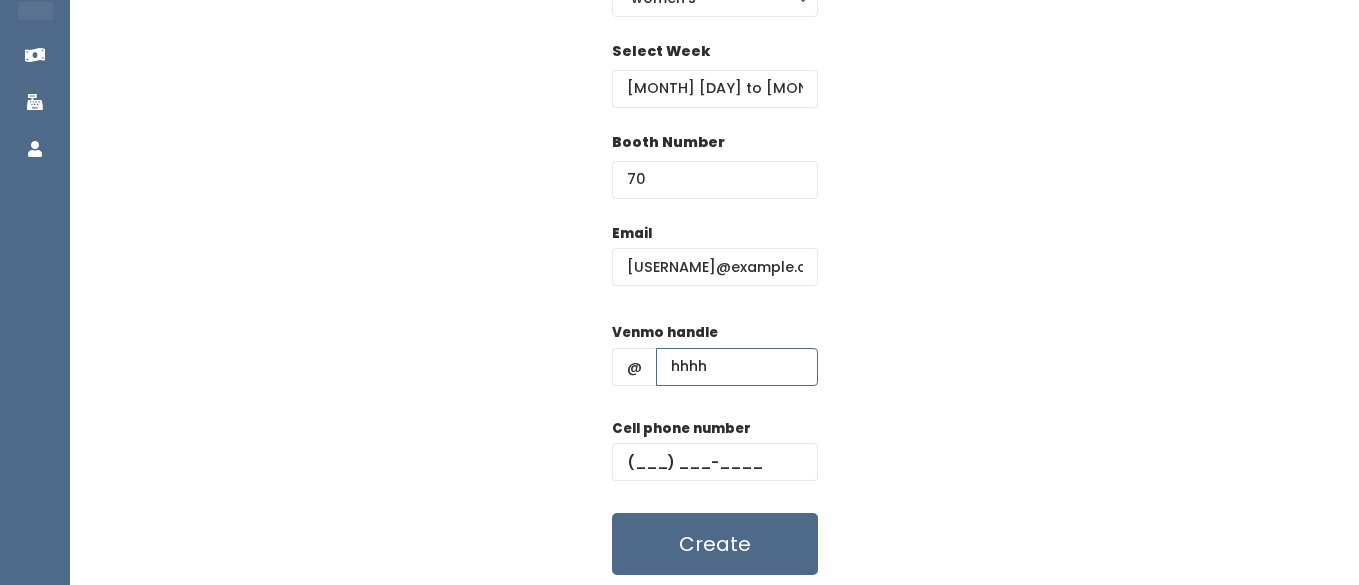type on "hhhh" 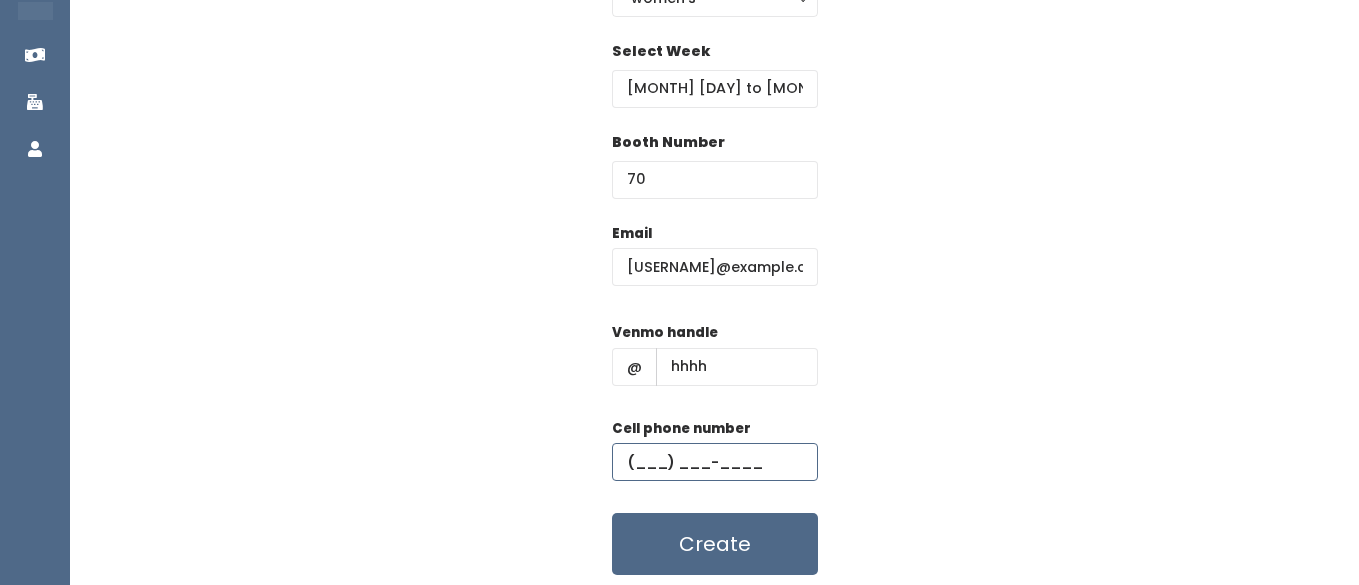click at bounding box center (715, 462) 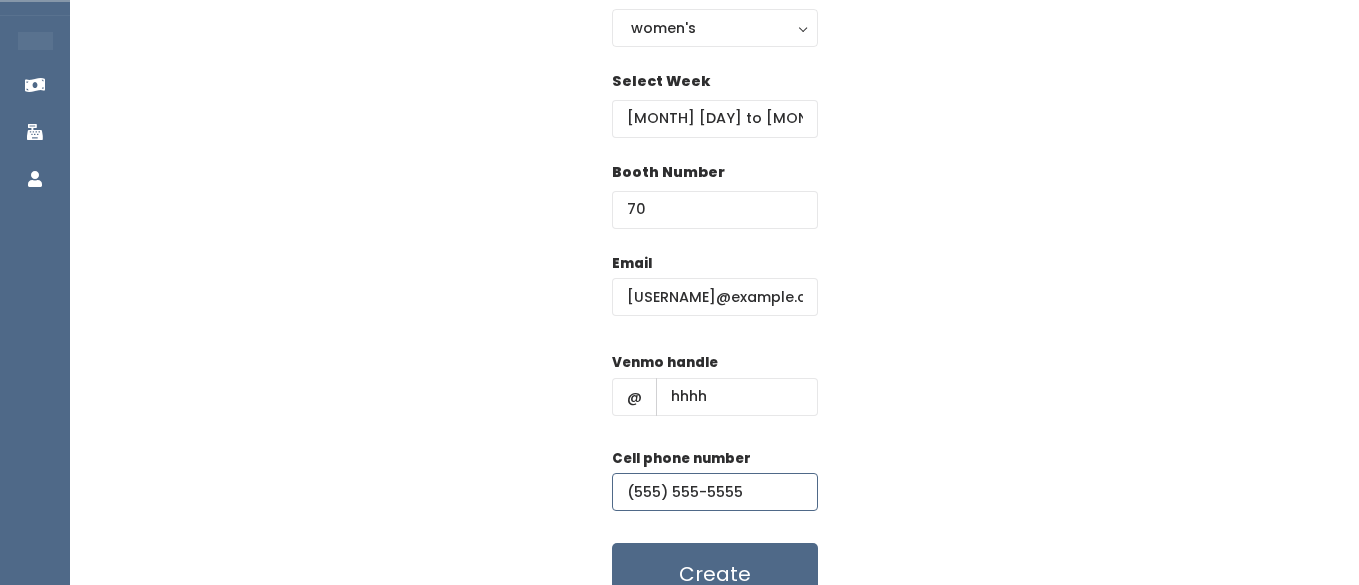 scroll, scrollTop: 372, scrollLeft: 0, axis: vertical 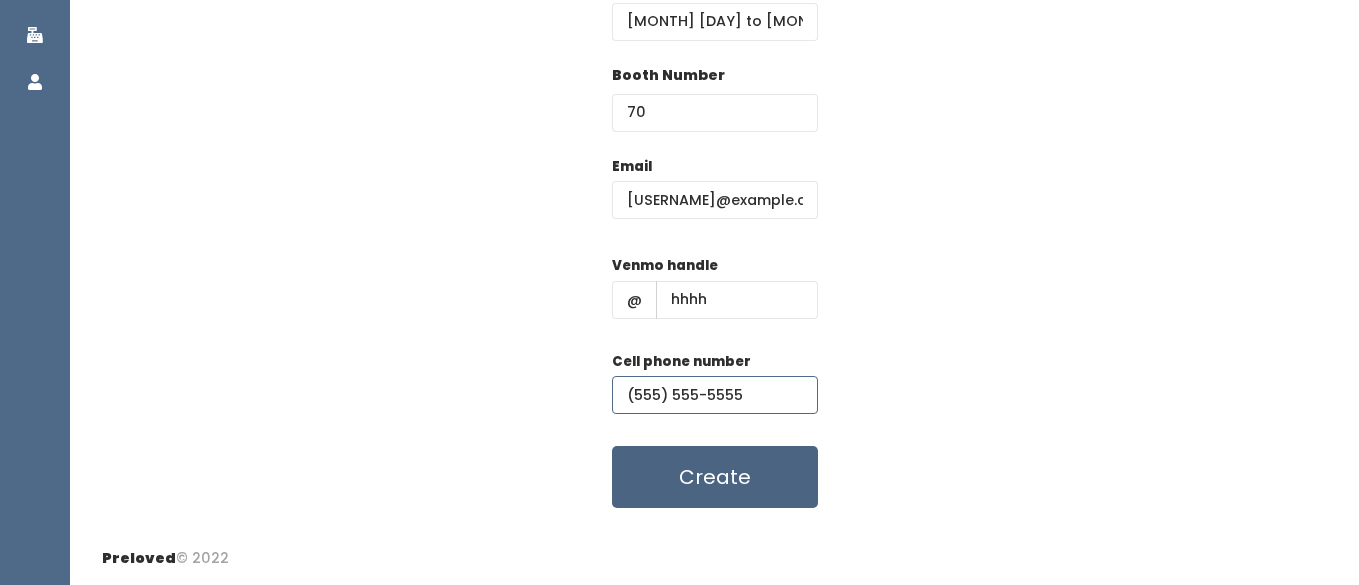 type on "(555) 555-5555" 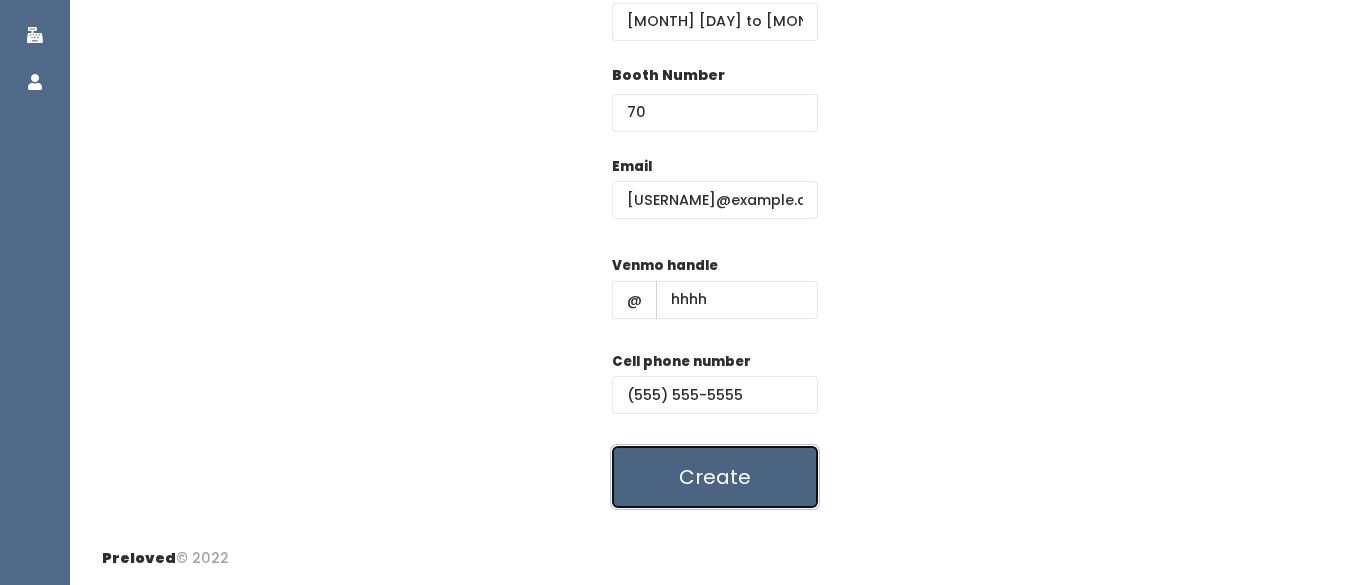 click on "Create" at bounding box center (715, 477) 